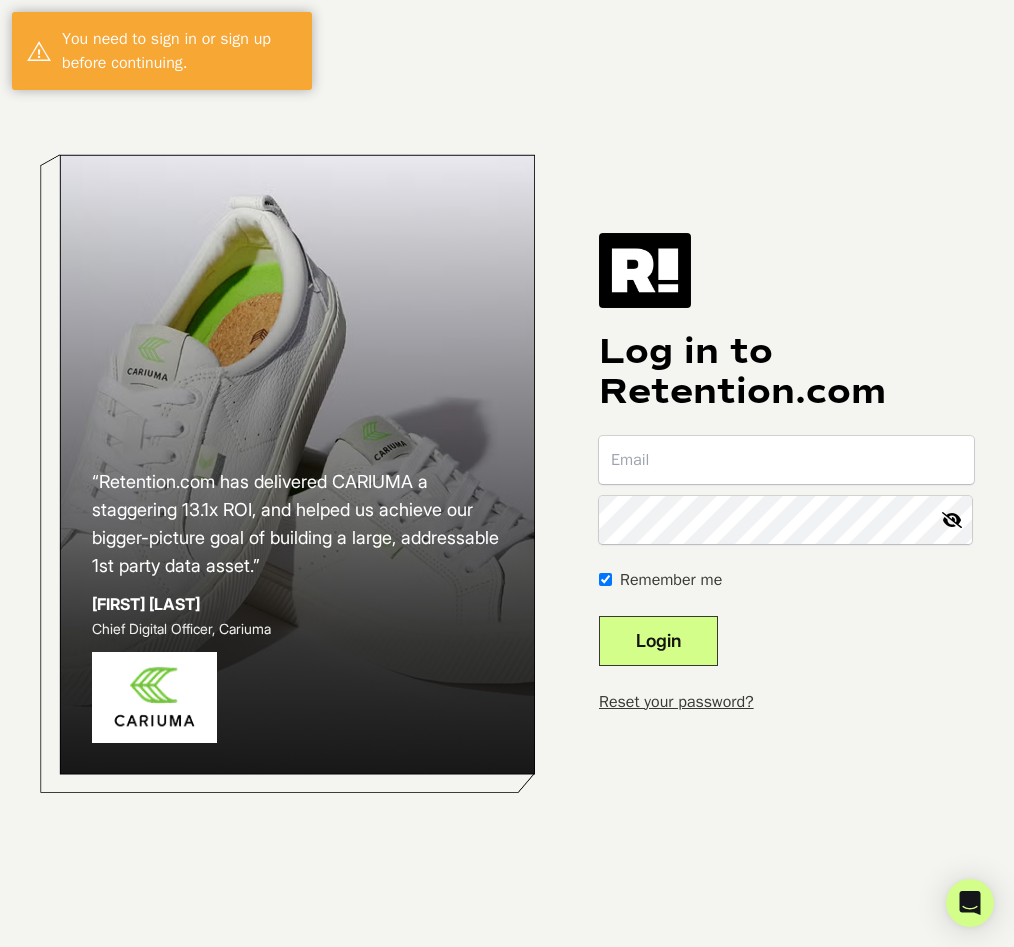 scroll, scrollTop: 0, scrollLeft: 0, axis: both 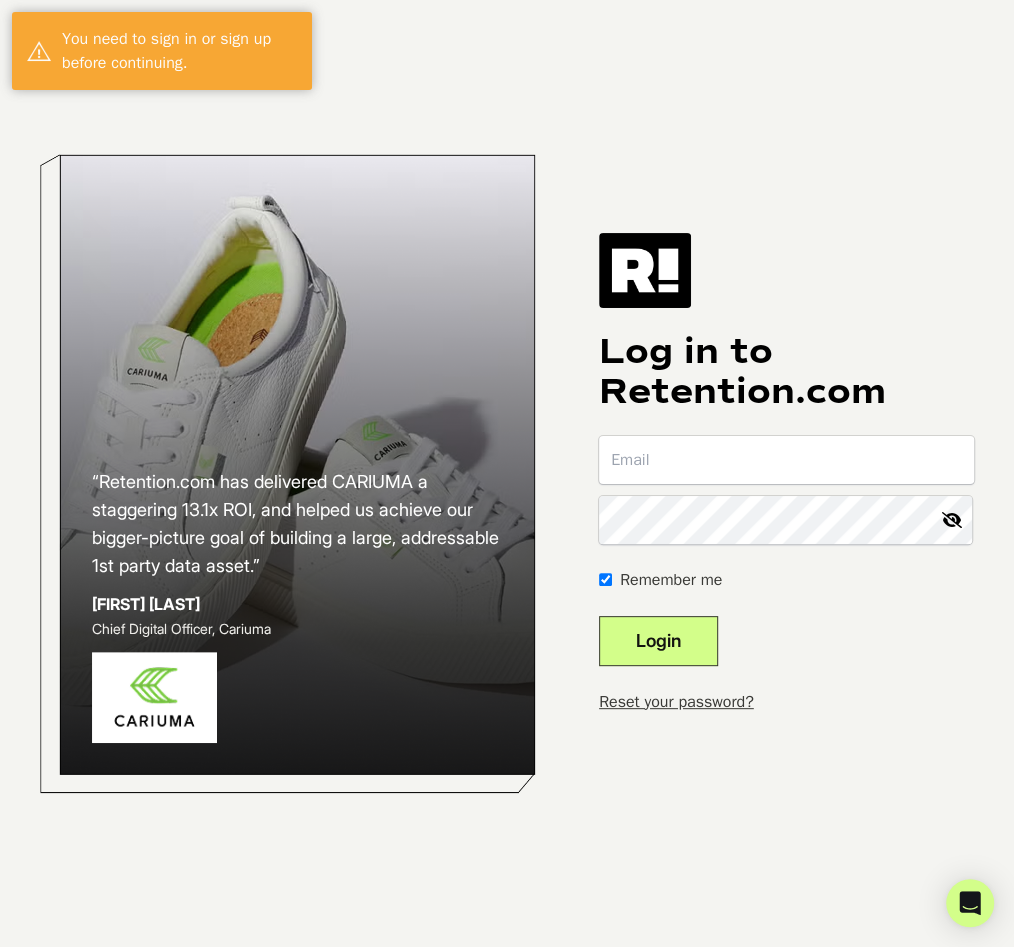 click at bounding box center (786, 460) 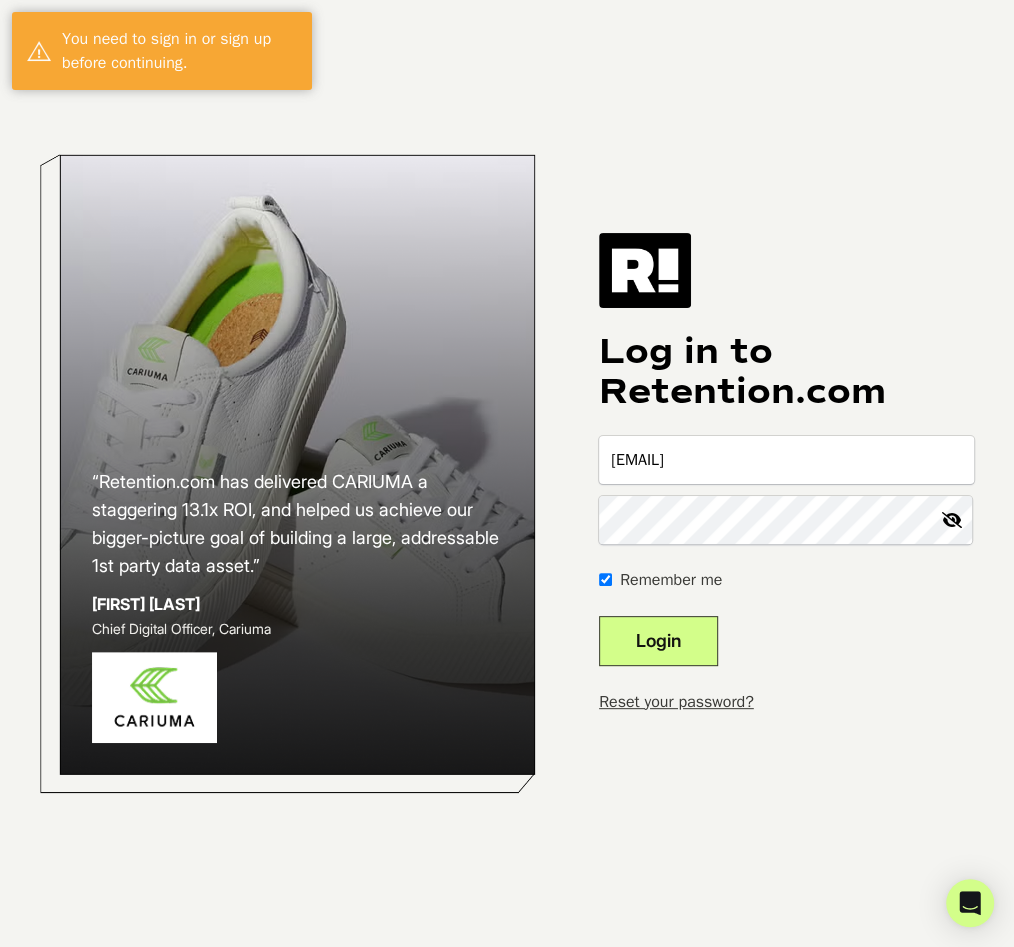 click on "Login" at bounding box center (658, 641) 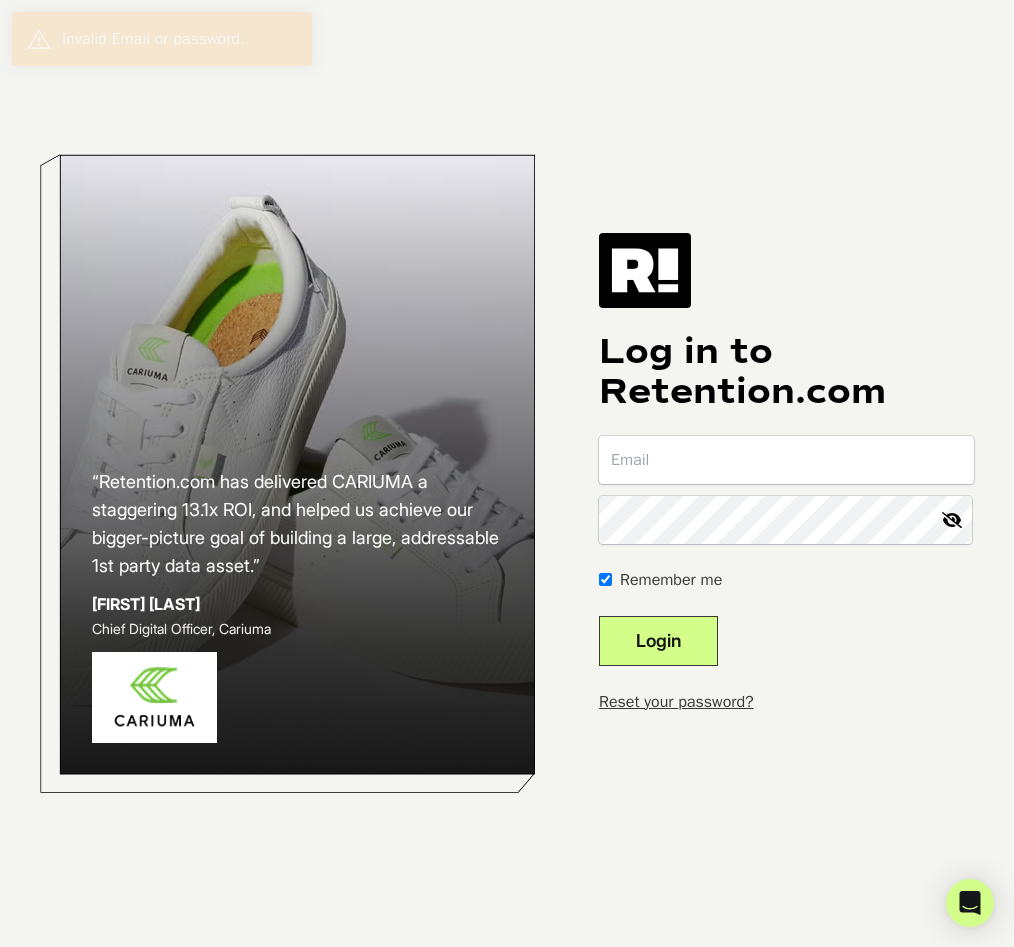 scroll, scrollTop: 0, scrollLeft: 0, axis: both 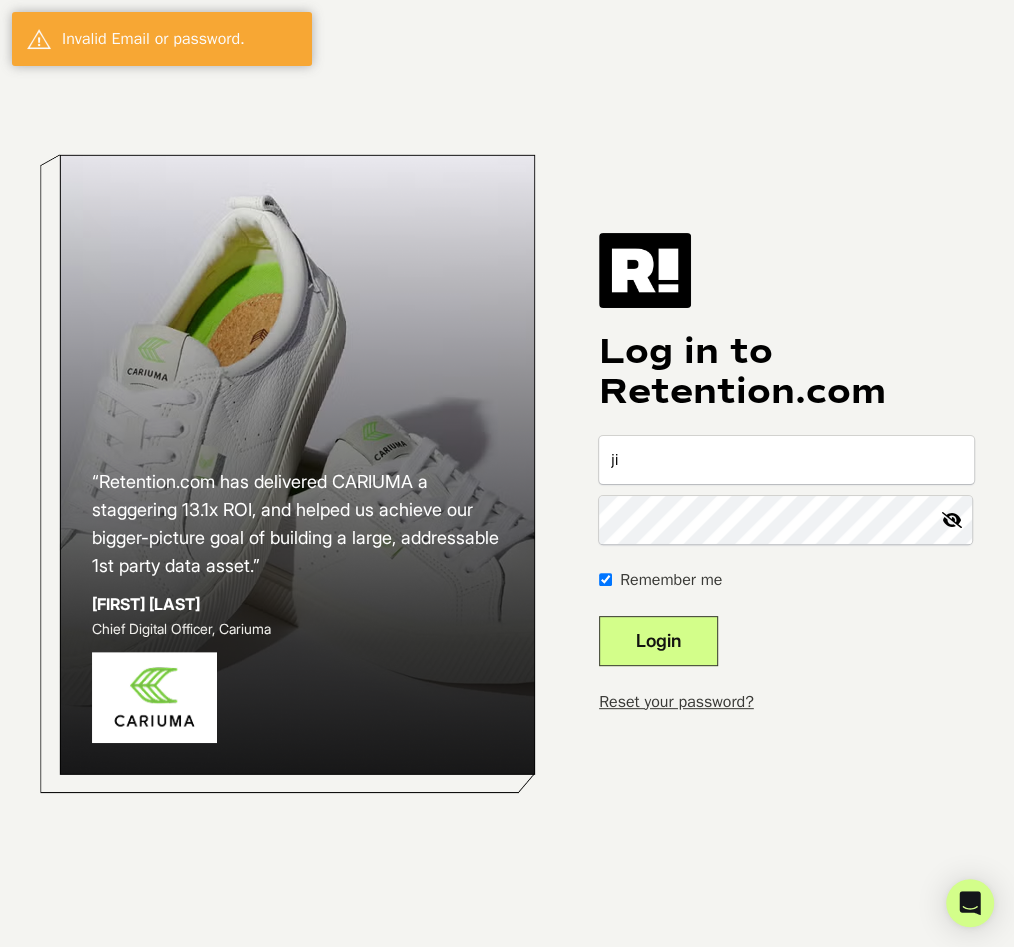 type on "[EMAIL]" 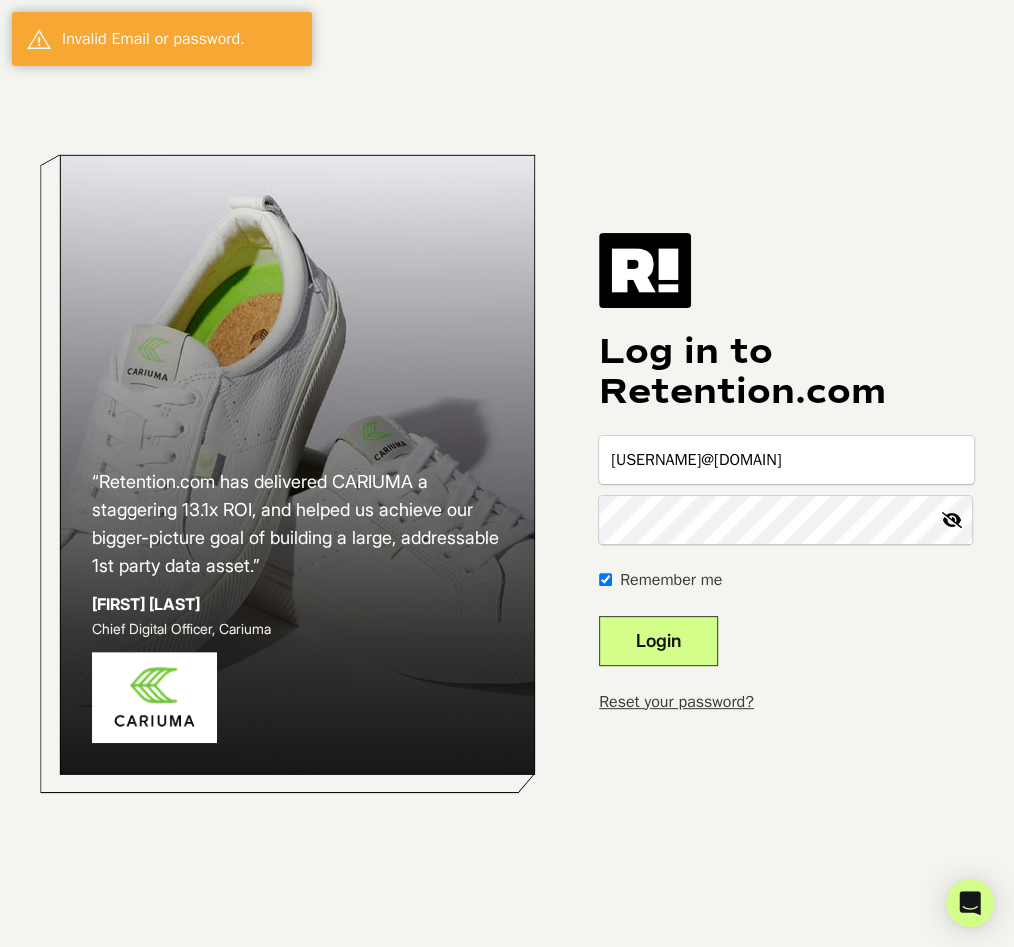 click at bounding box center [952, 520] 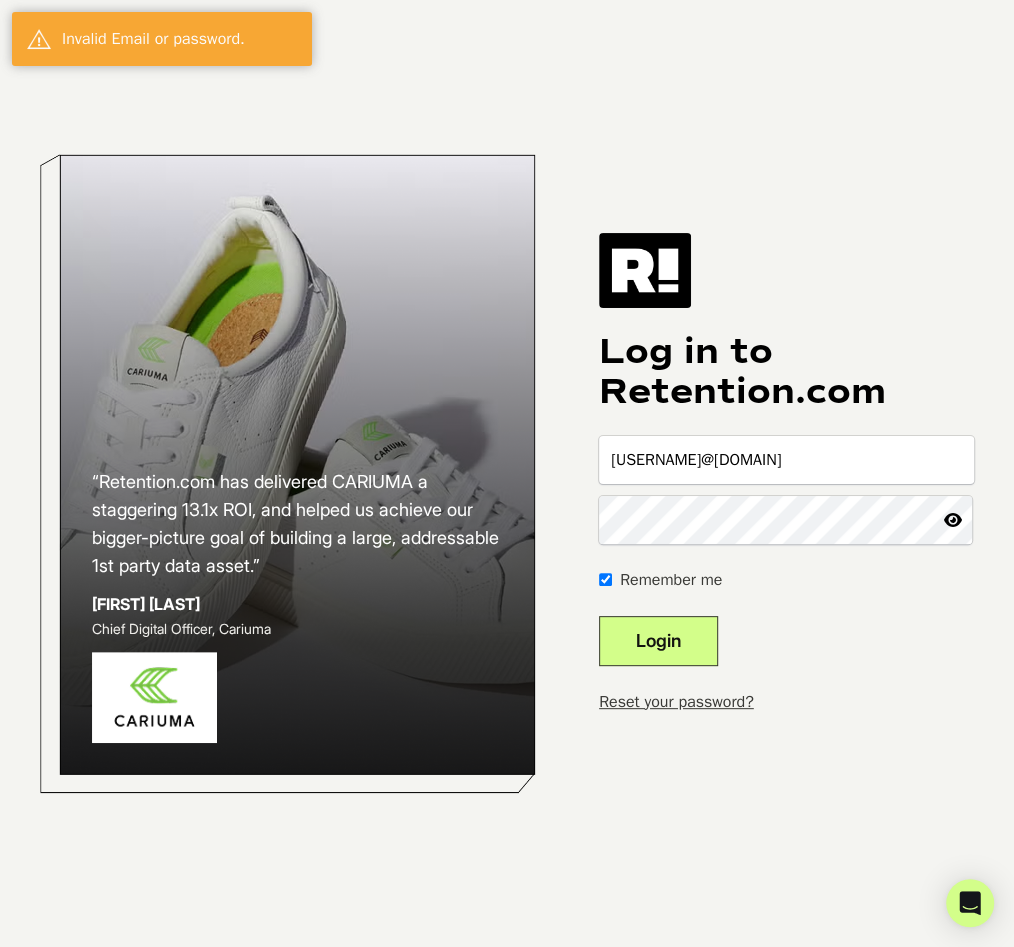 click on "Login" at bounding box center (658, 641) 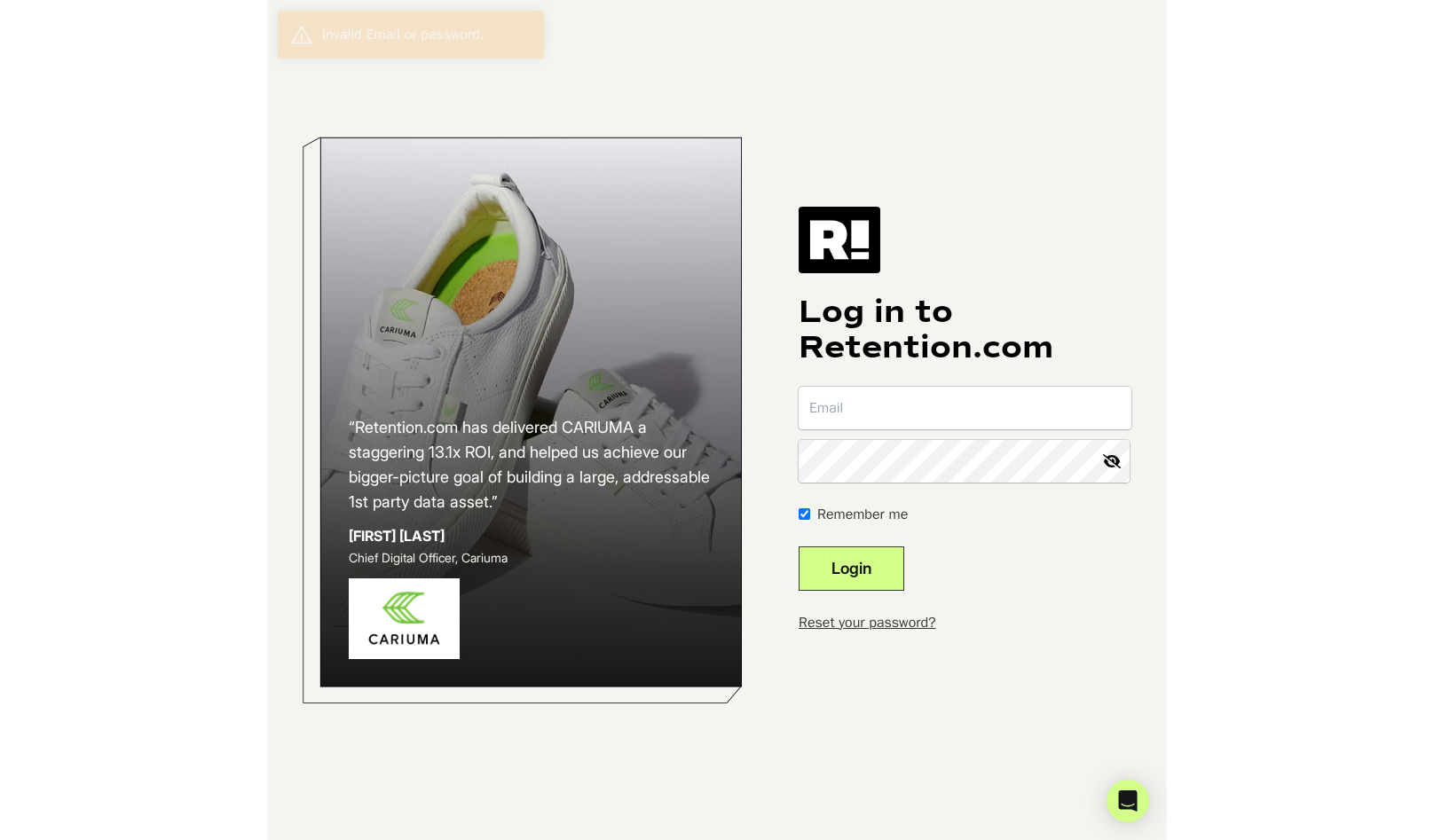 scroll, scrollTop: 0, scrollLeft: 0, axis: both 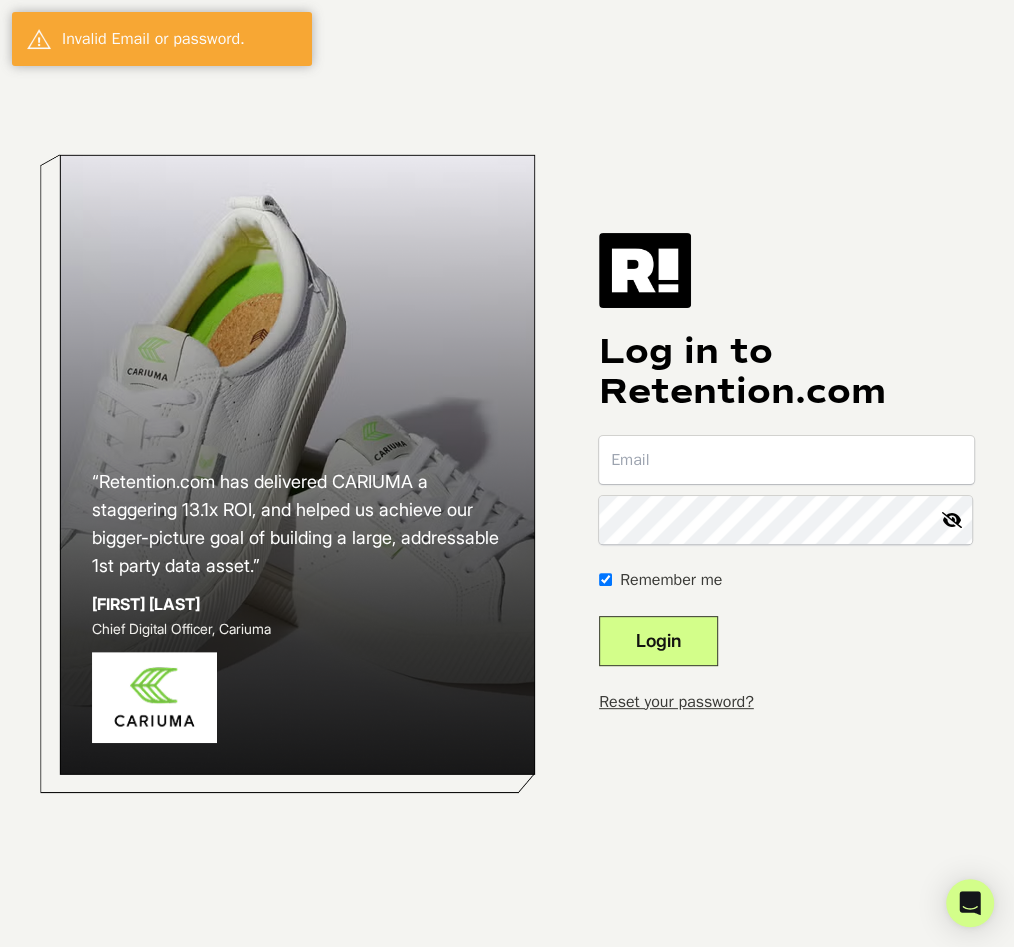 click on "Log in to Retention.com" at bounding box center [786, 372] 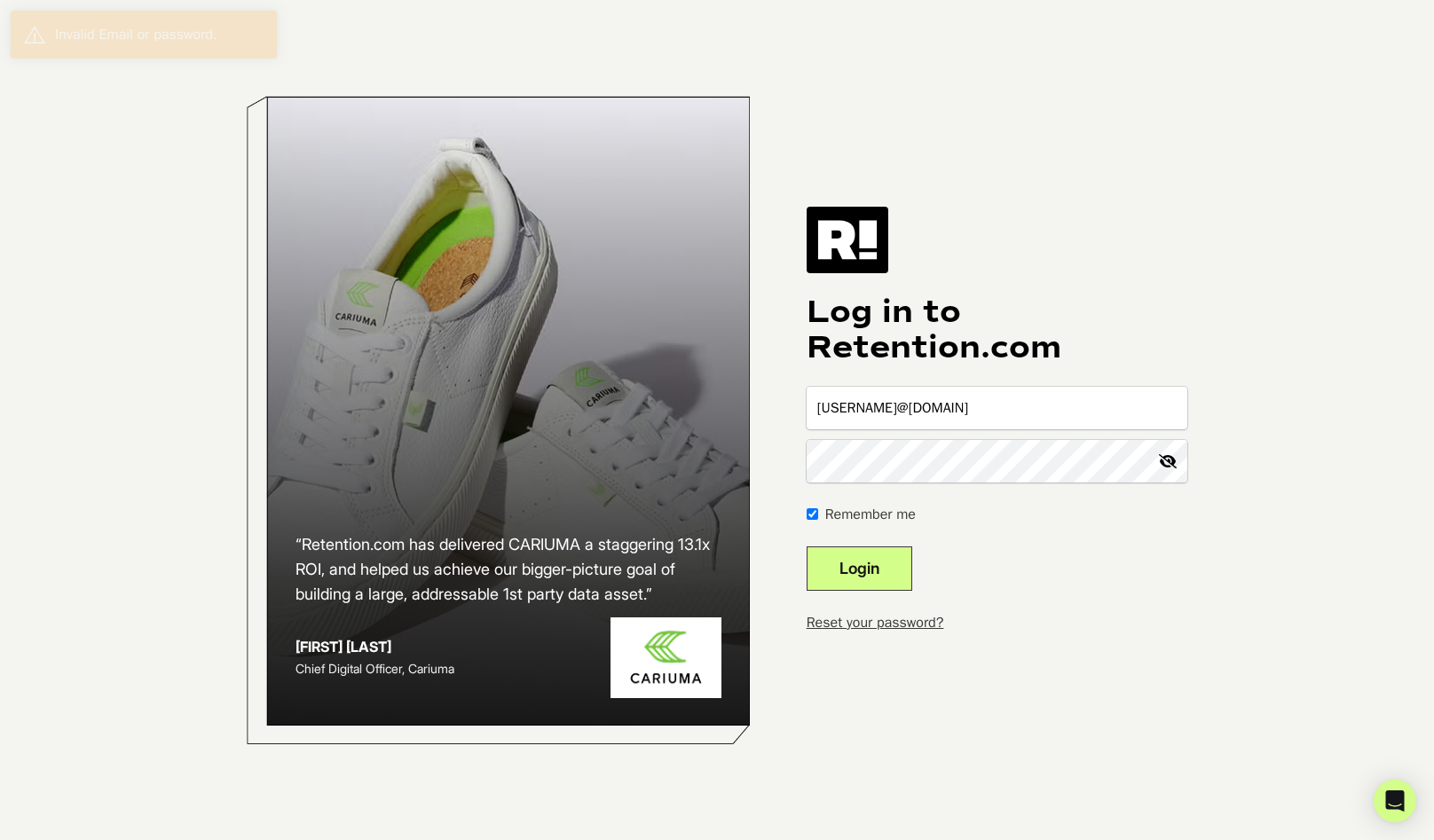 scroll, scrollTop: 0, scrollLeft: 0, axis: both 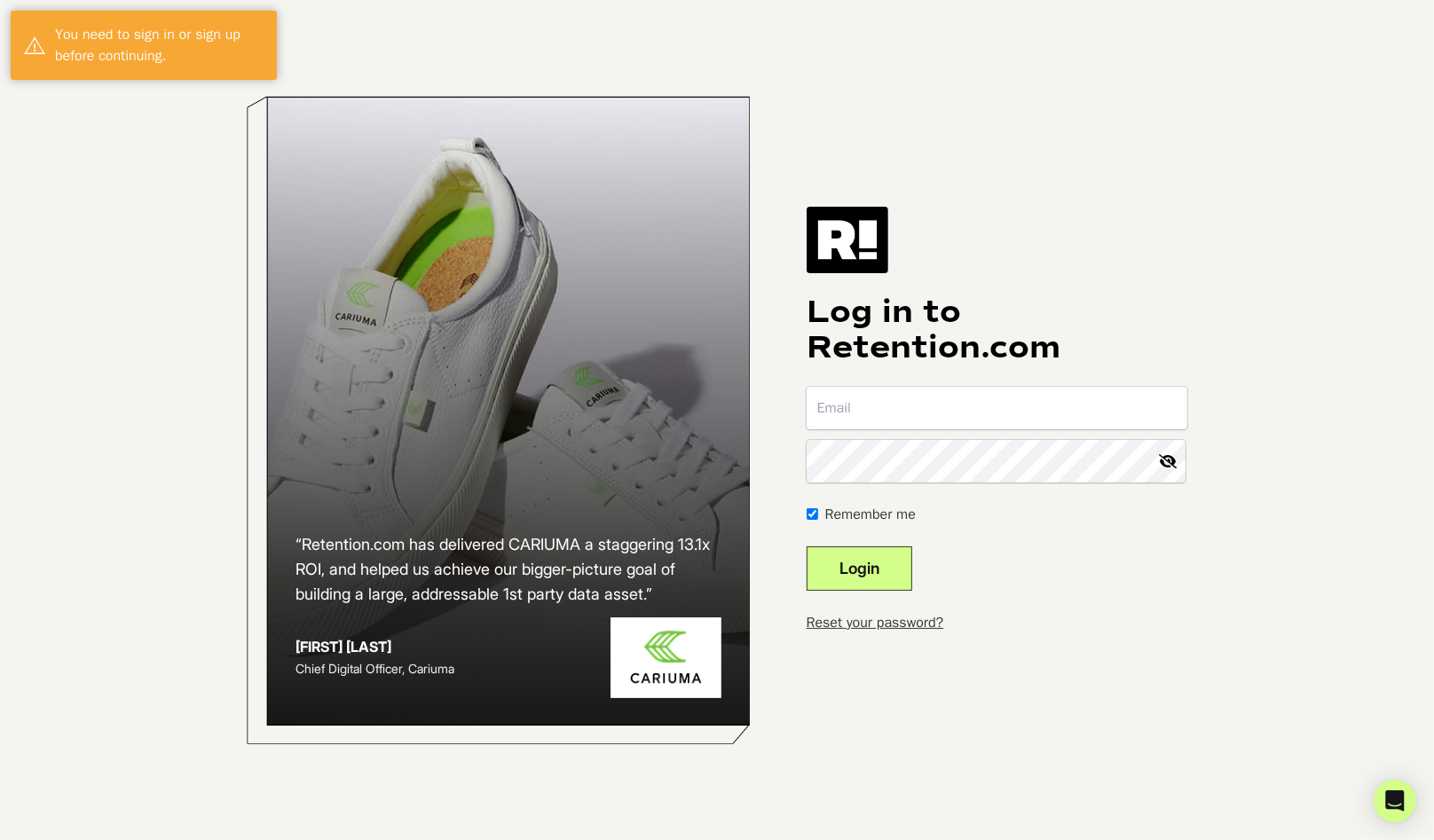 click on "Remember me
Login" at bounding box center [997, 489] 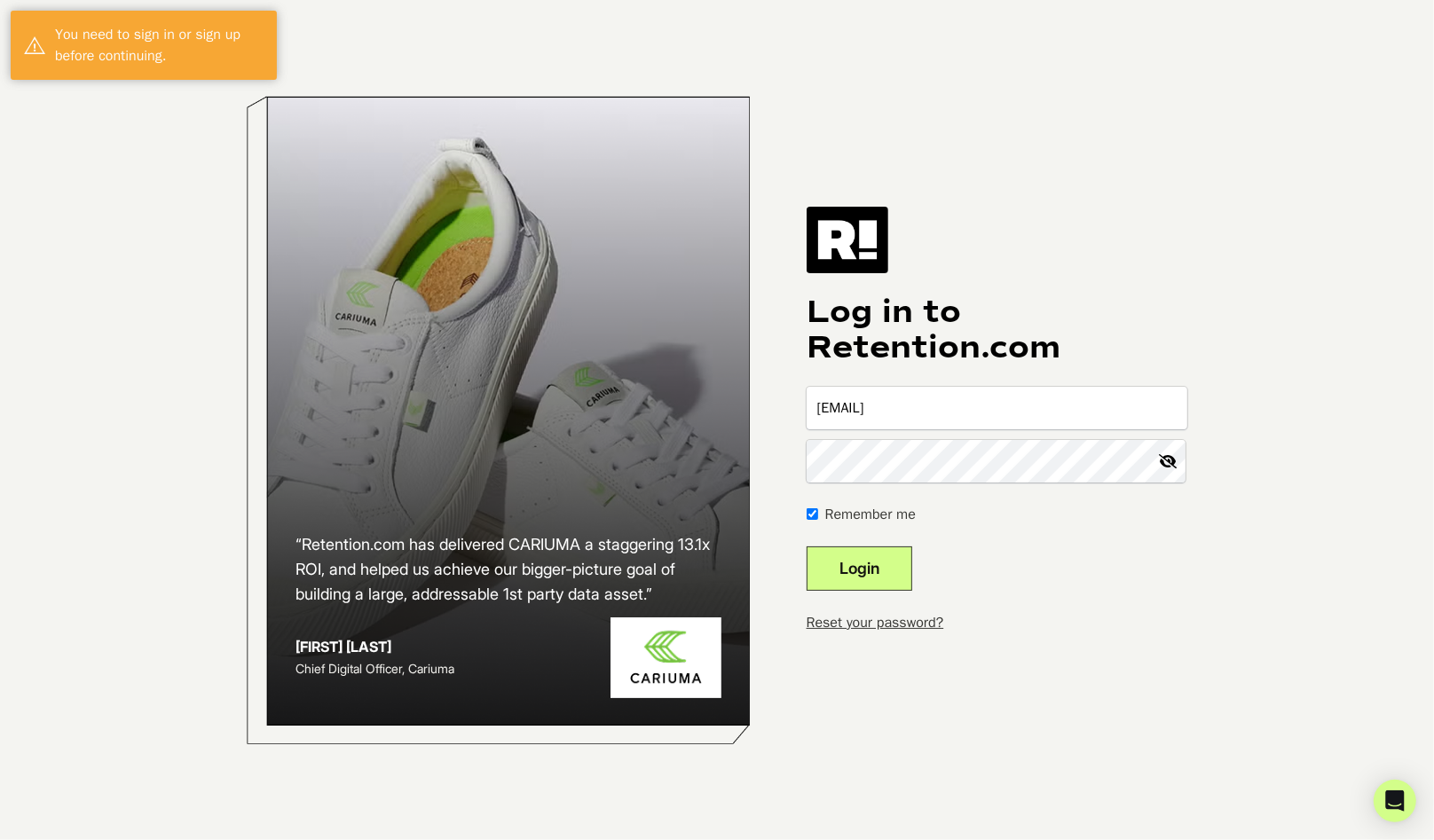 click on "Reset your password?" at bounding box center [997, 623] 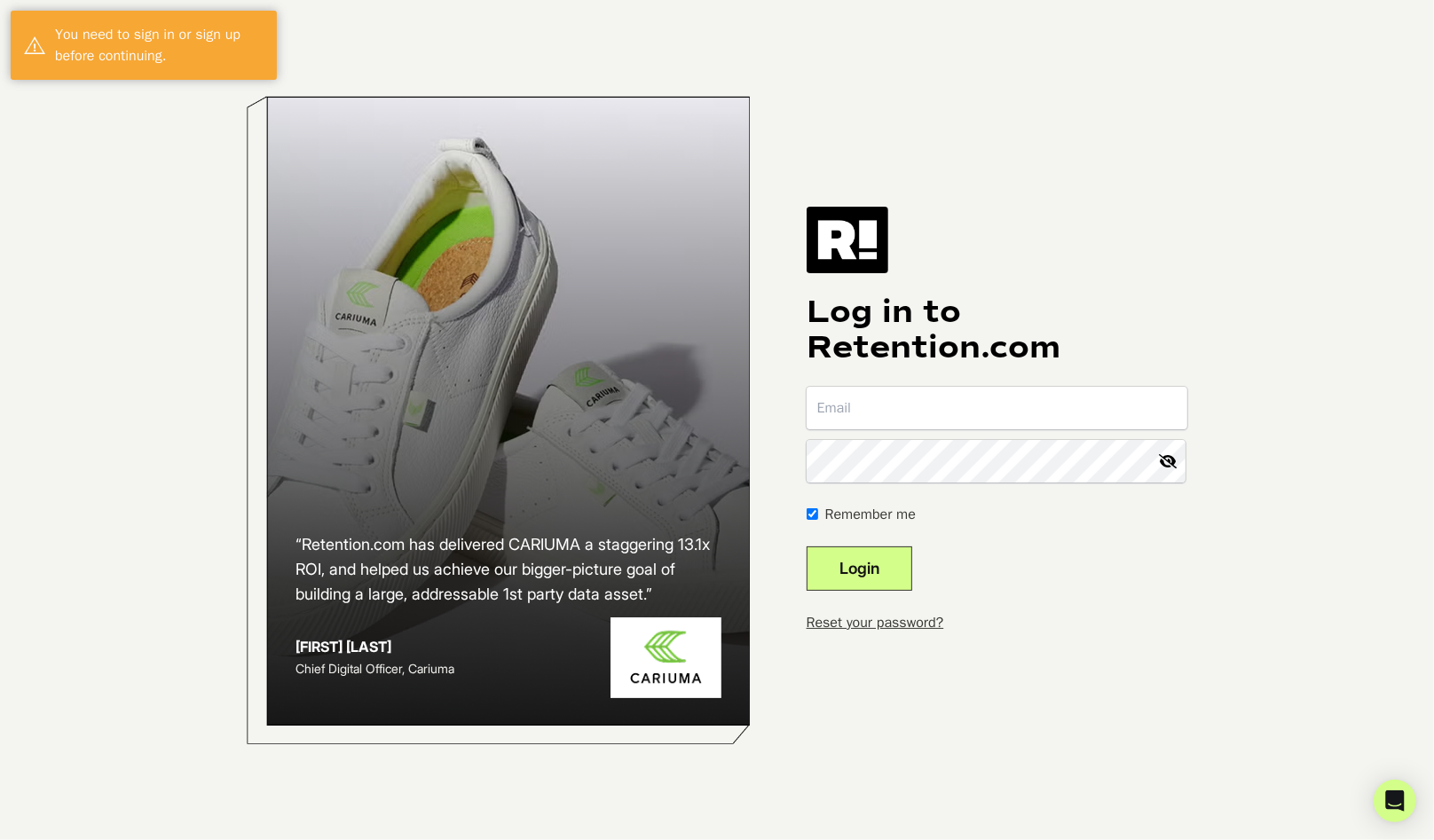 click at bounding box center (997, 408) 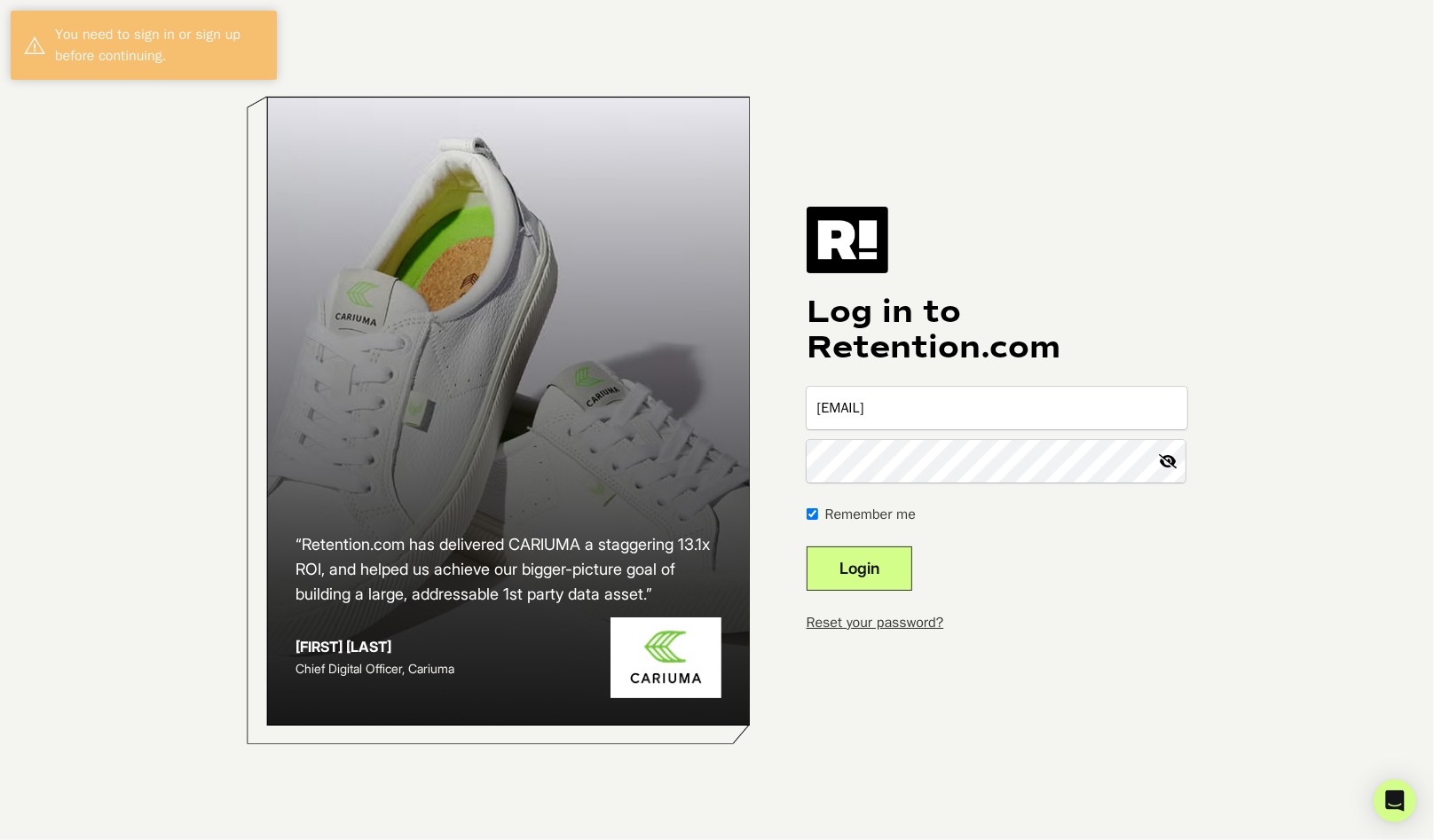 click on "Login" at bounding box center [859, 569] 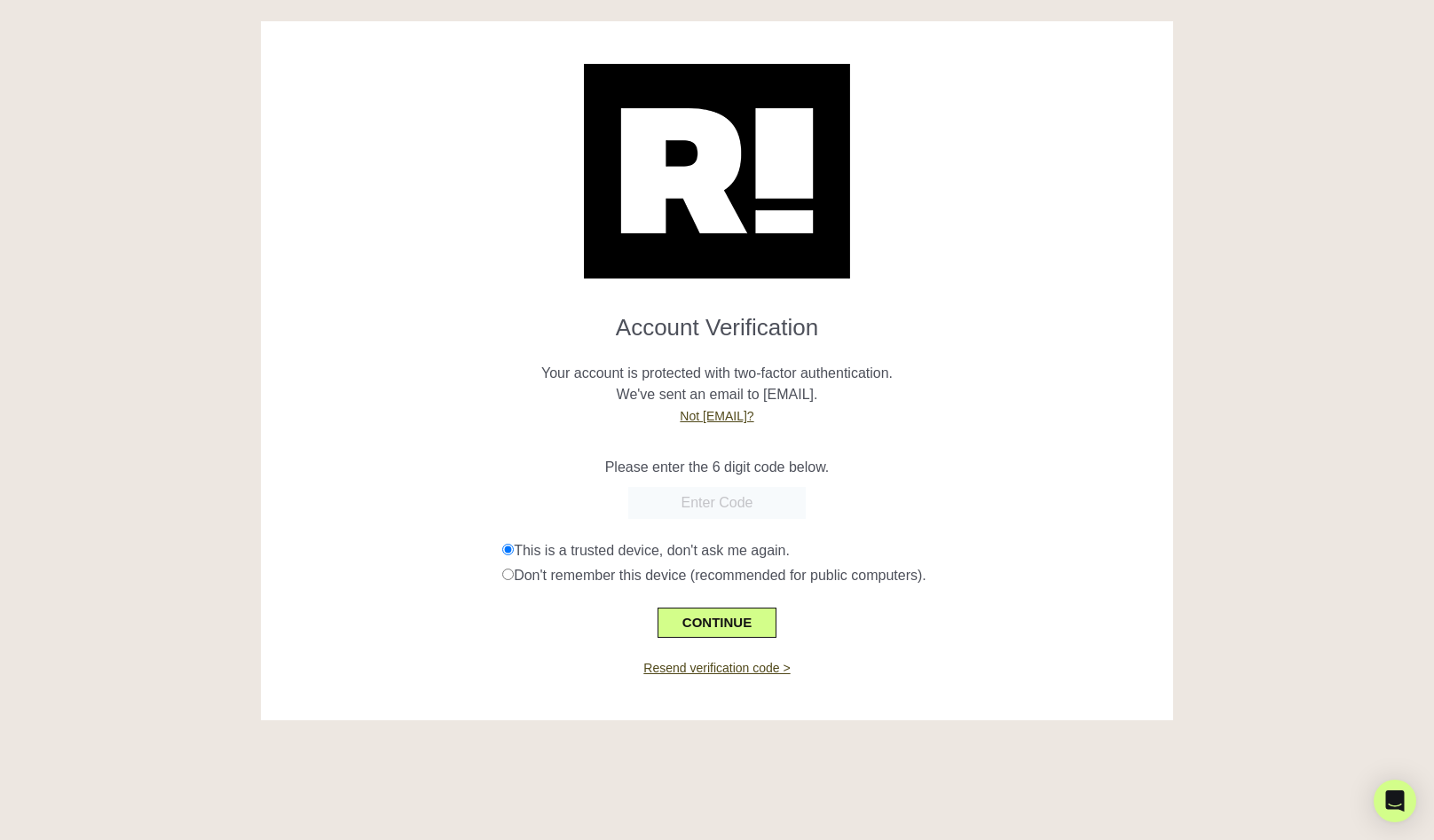 scroll, scrollTop: 0, scrollLeft: 0, axis: both 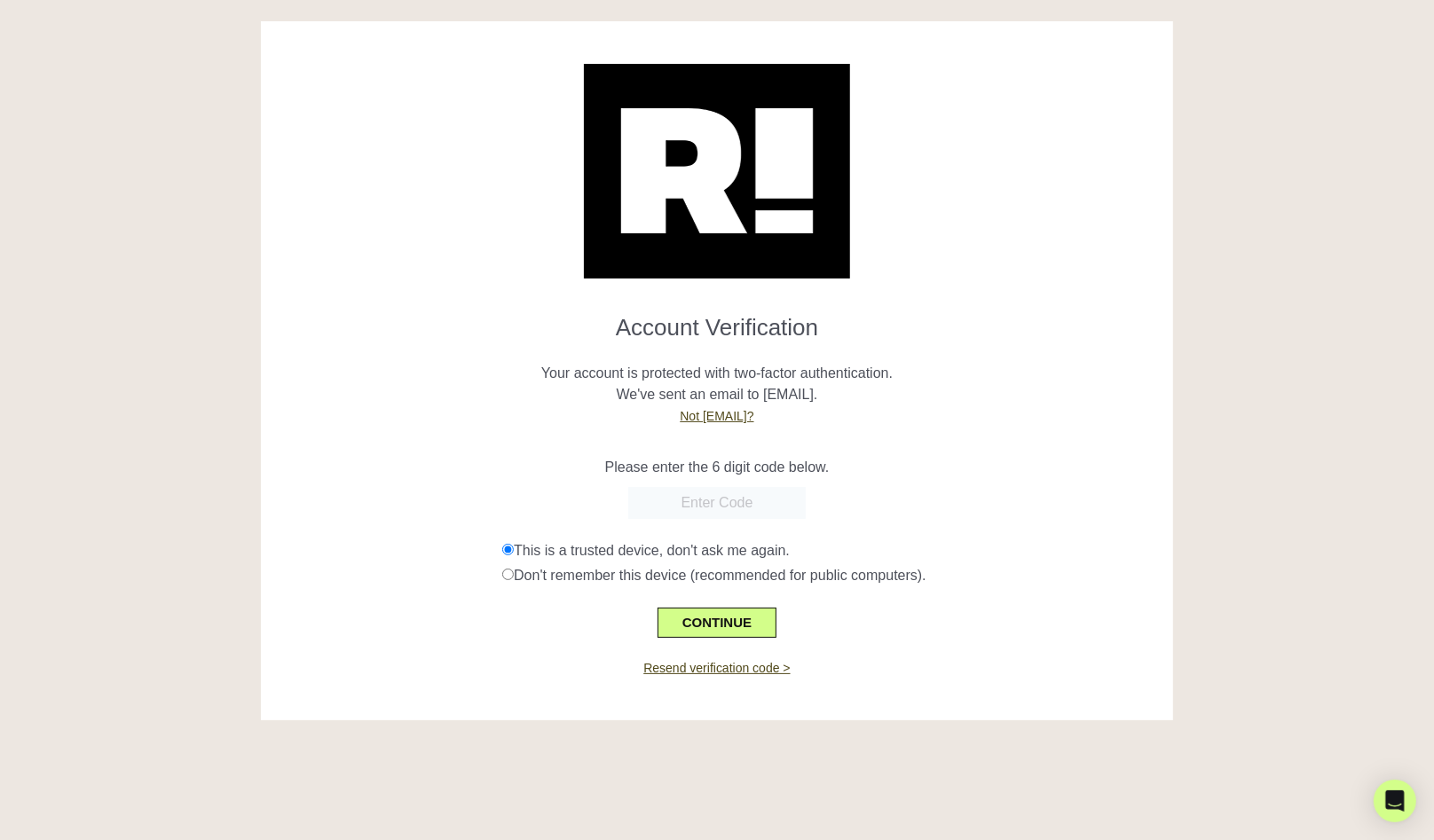 paste on "[NUMBER]" 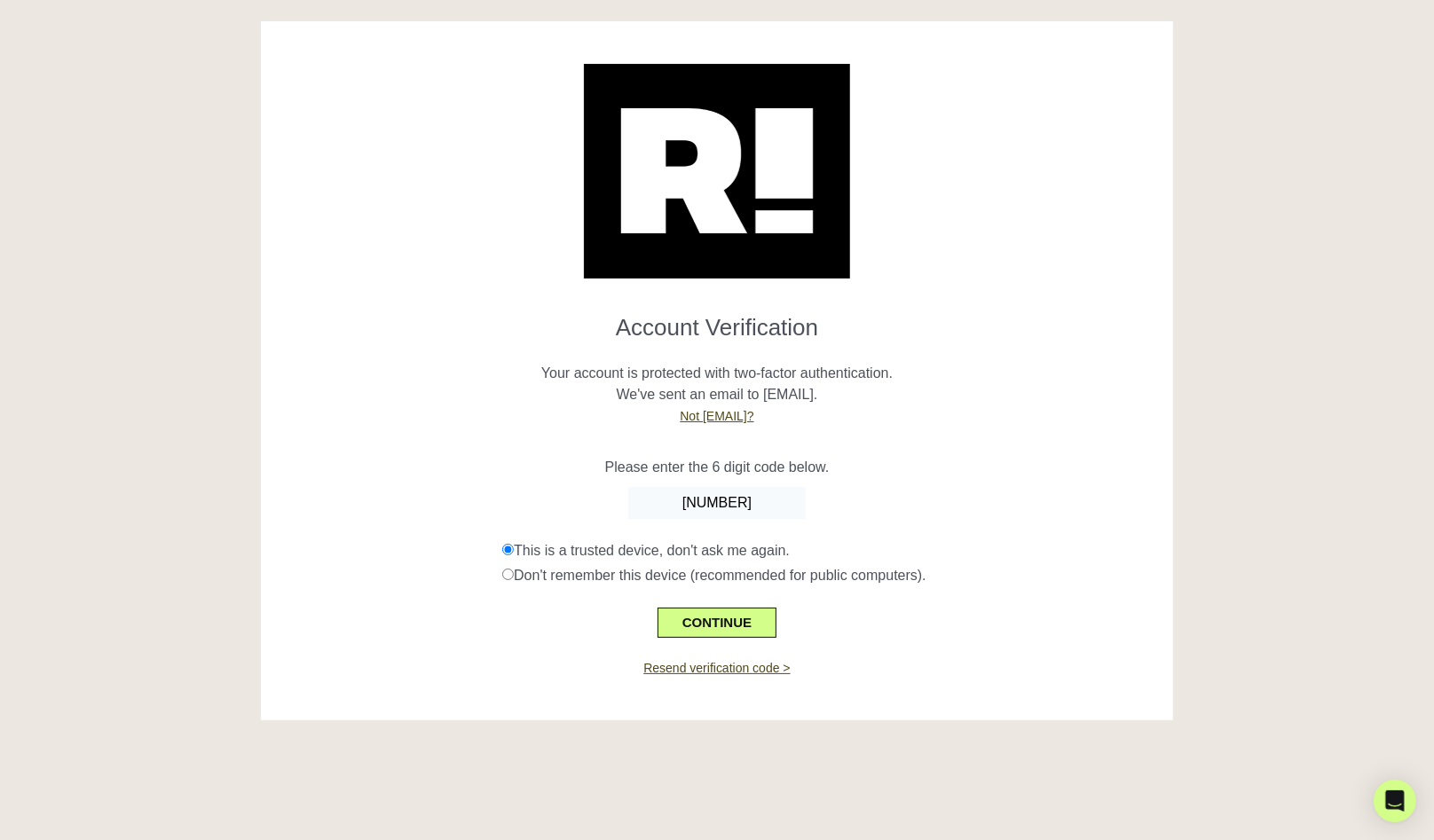 type on "[NUMBER]" 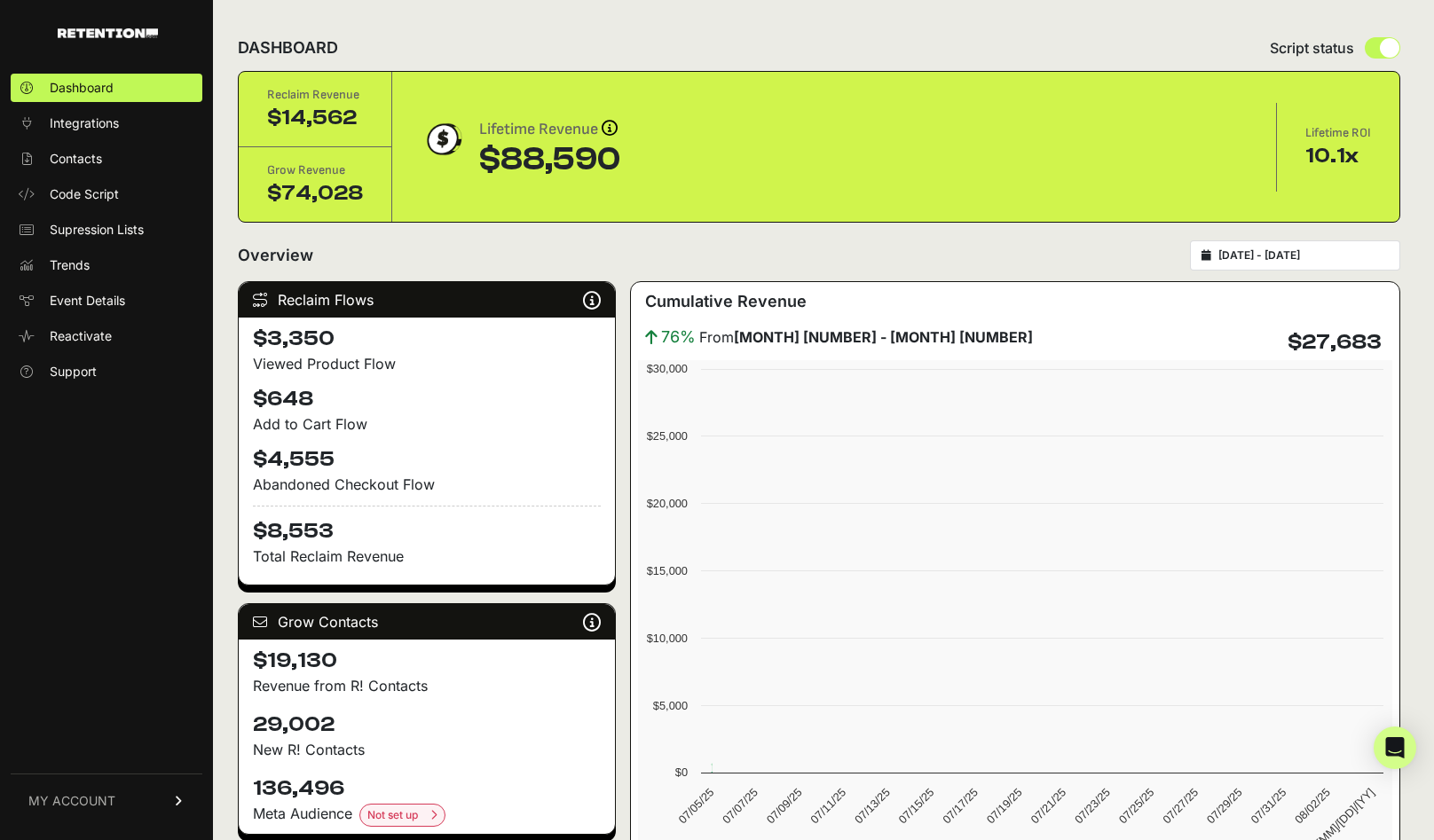 scroll, scrollTop: 0, scrollLeft: 0, axis: both 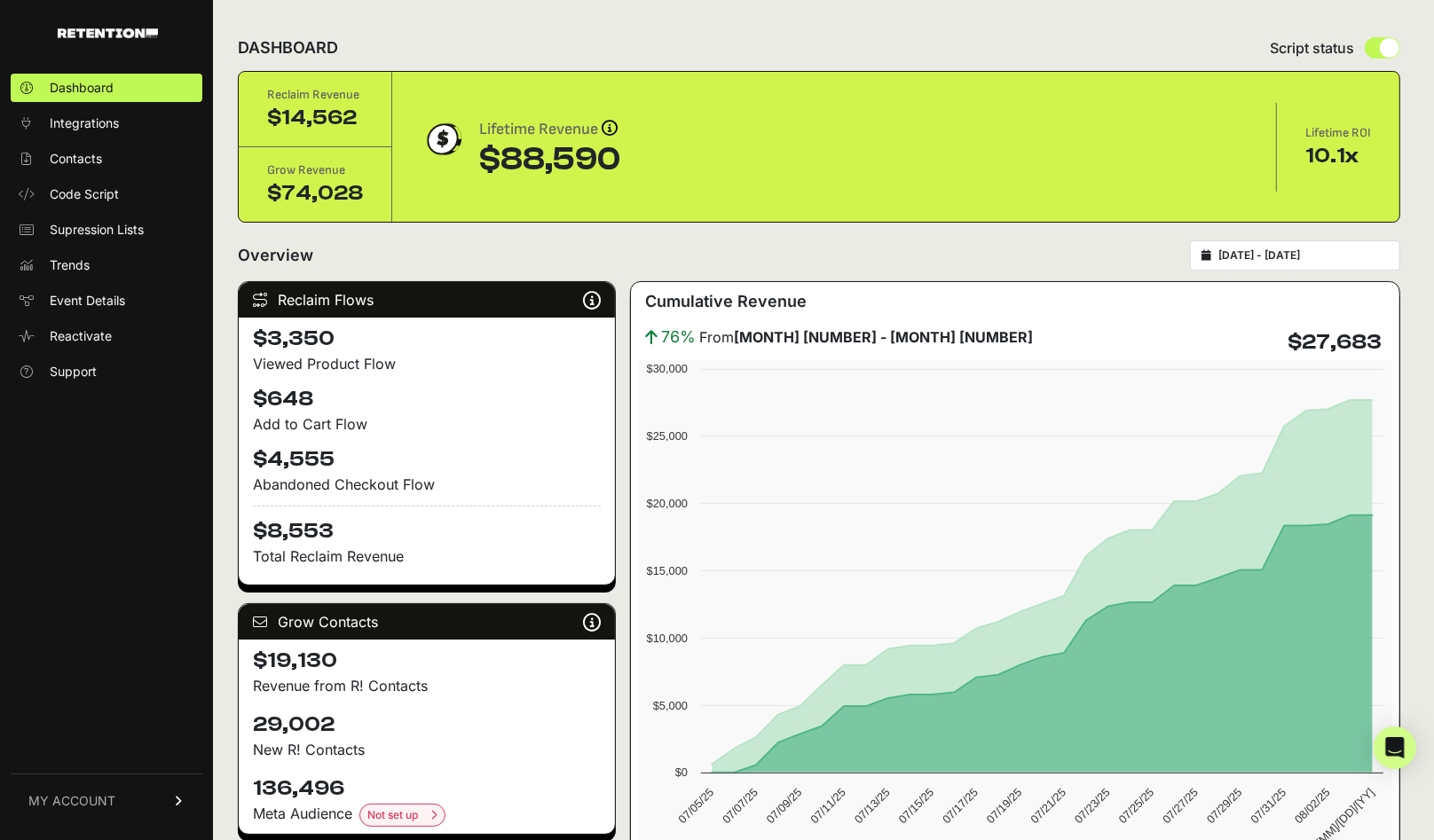 click on "MY ACCOUNT" at bounding box center [72, 801] 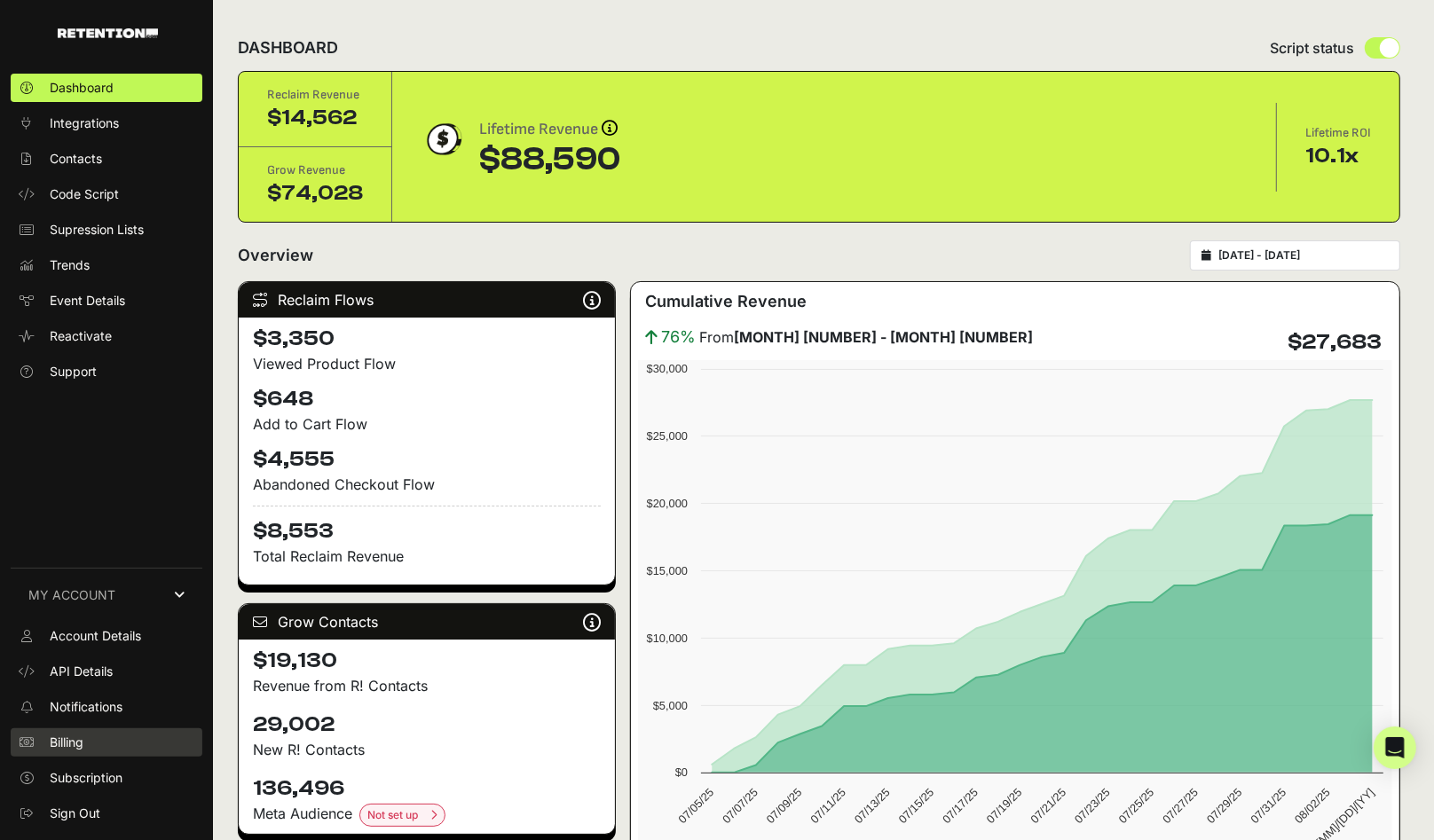 click on "Billing" at bounding box center [106, 742] 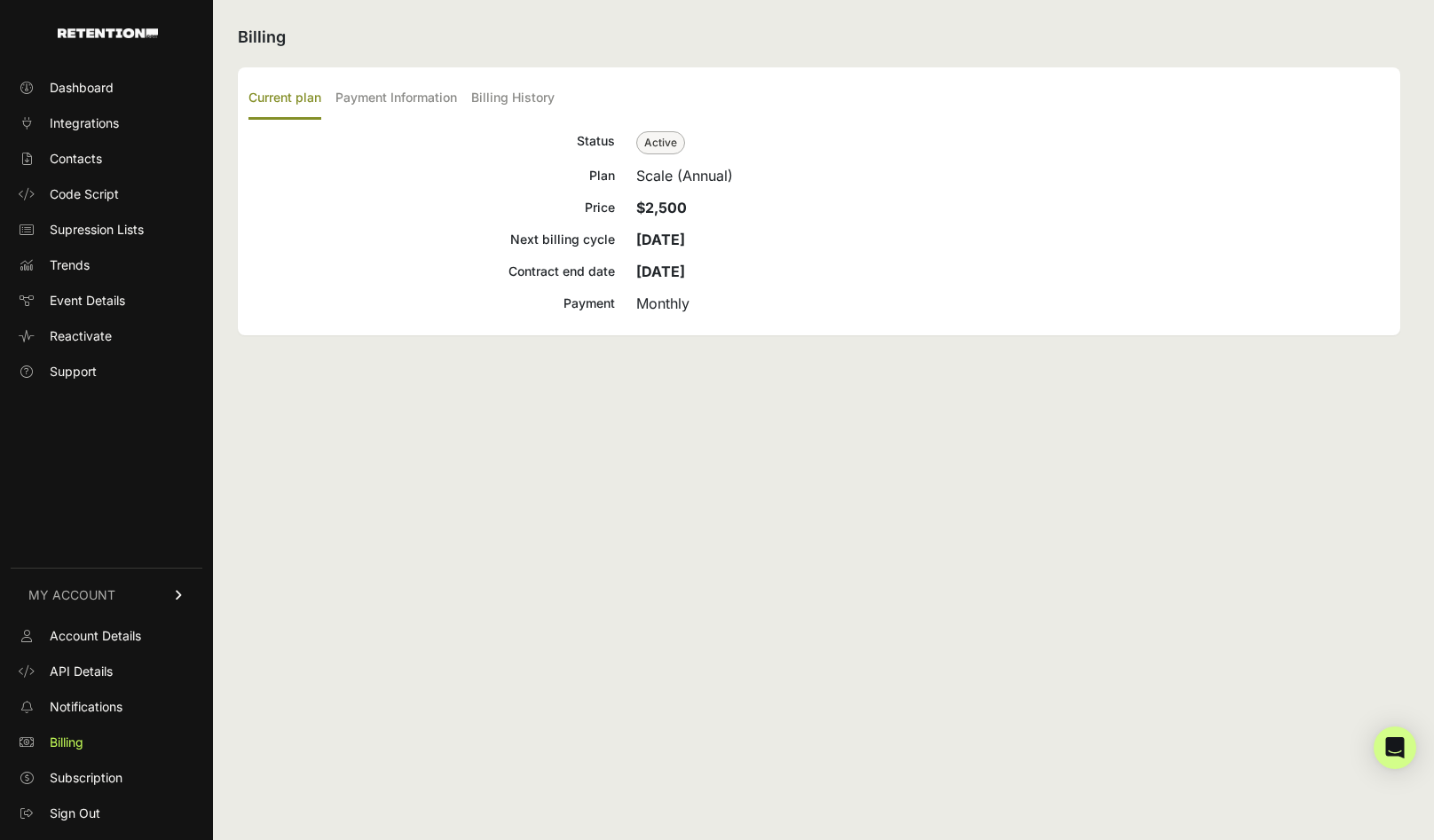 scroll, scrollTop: 0, scrollLeft: 0, axis: both 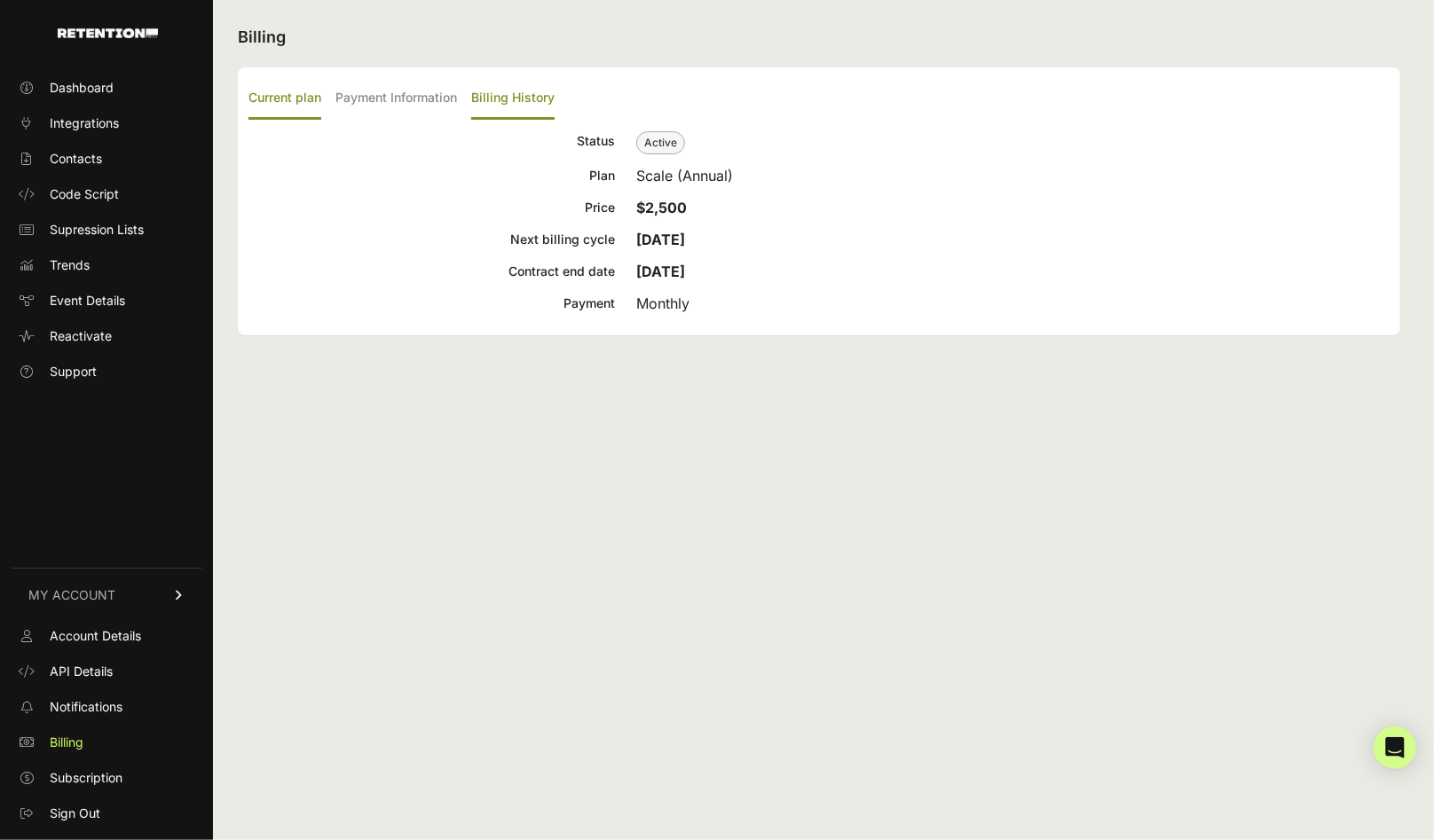 click on "Billing History" at bounding box center [513, 98] 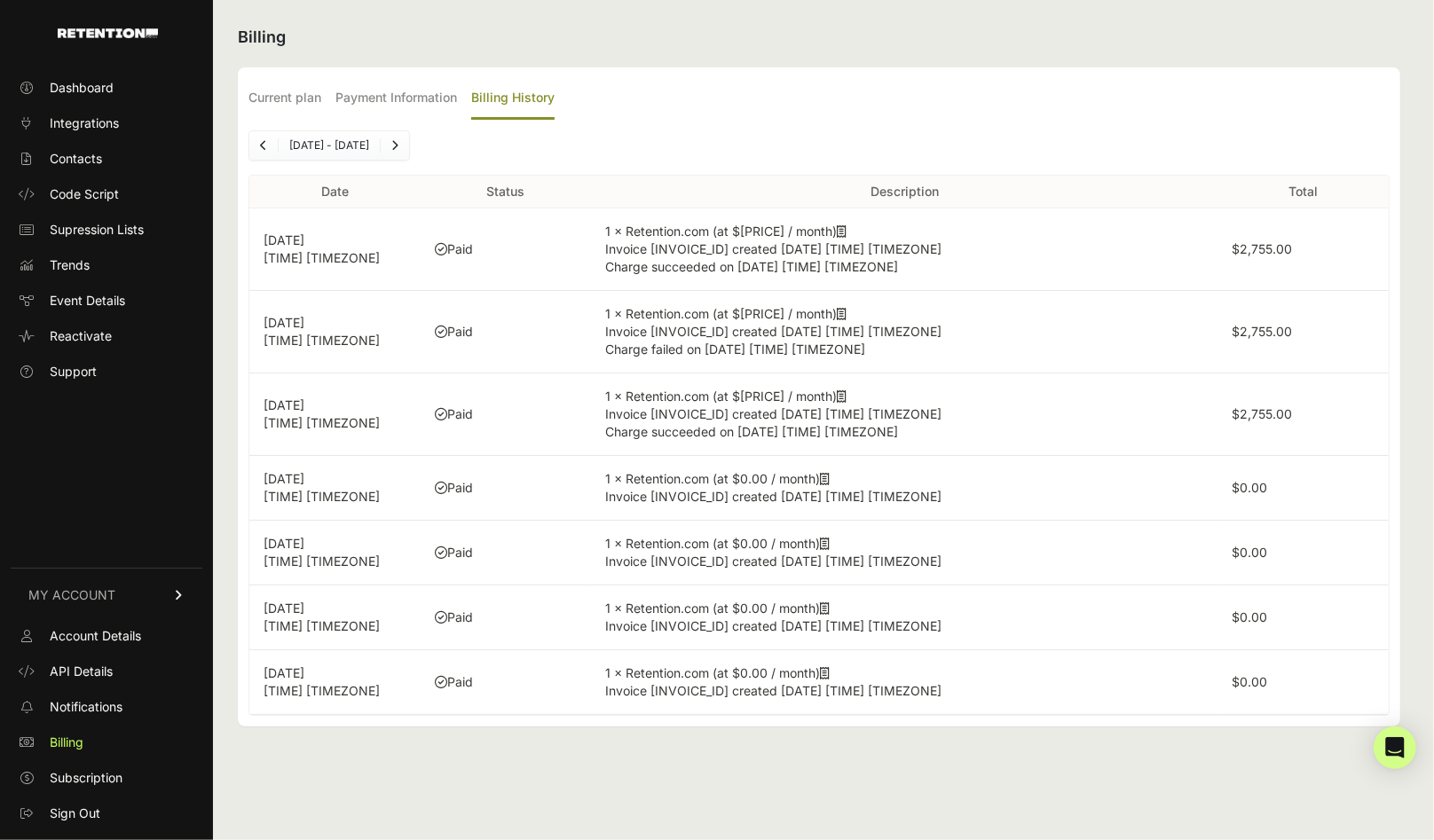 click at bounding box center [841, 232] 